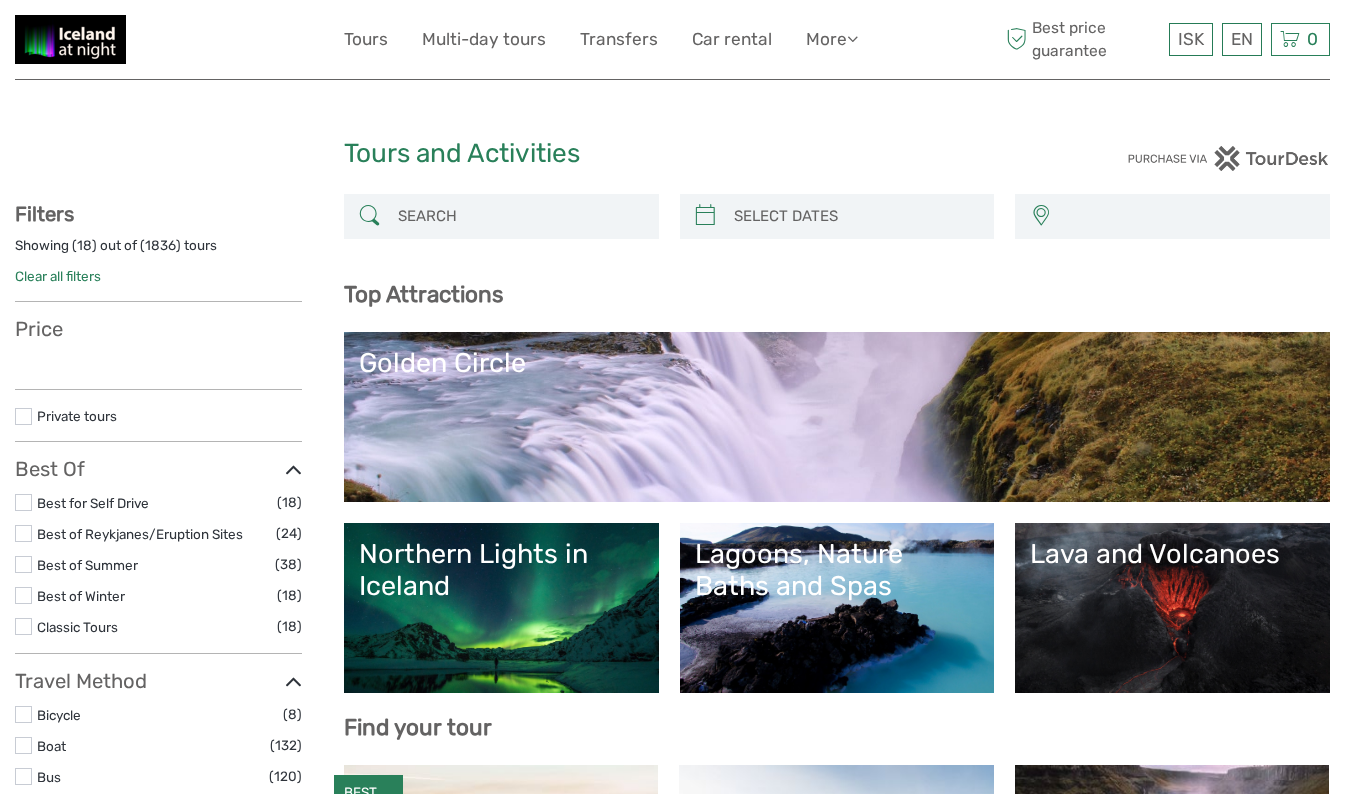 select 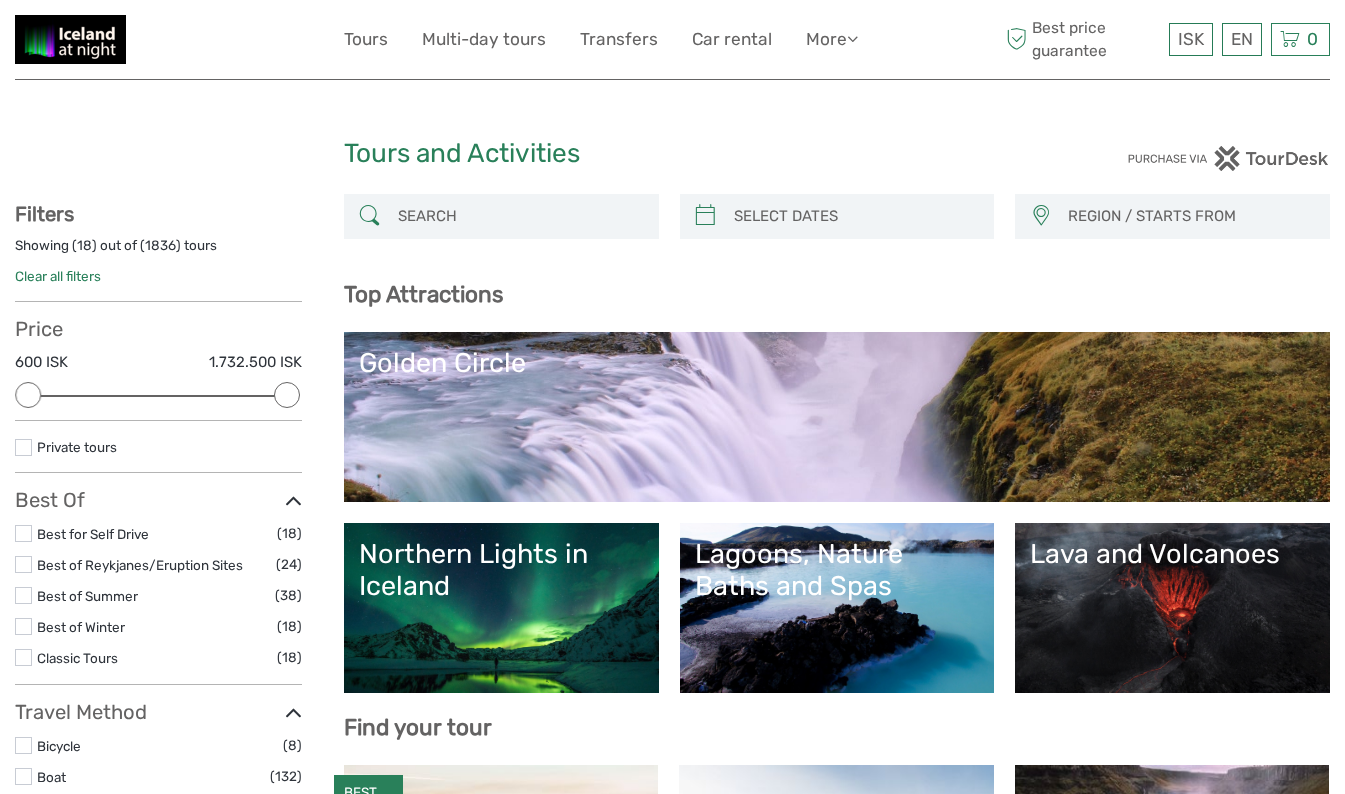 scroll, scrollTop: 0, scrollLeft: 0, axis: both 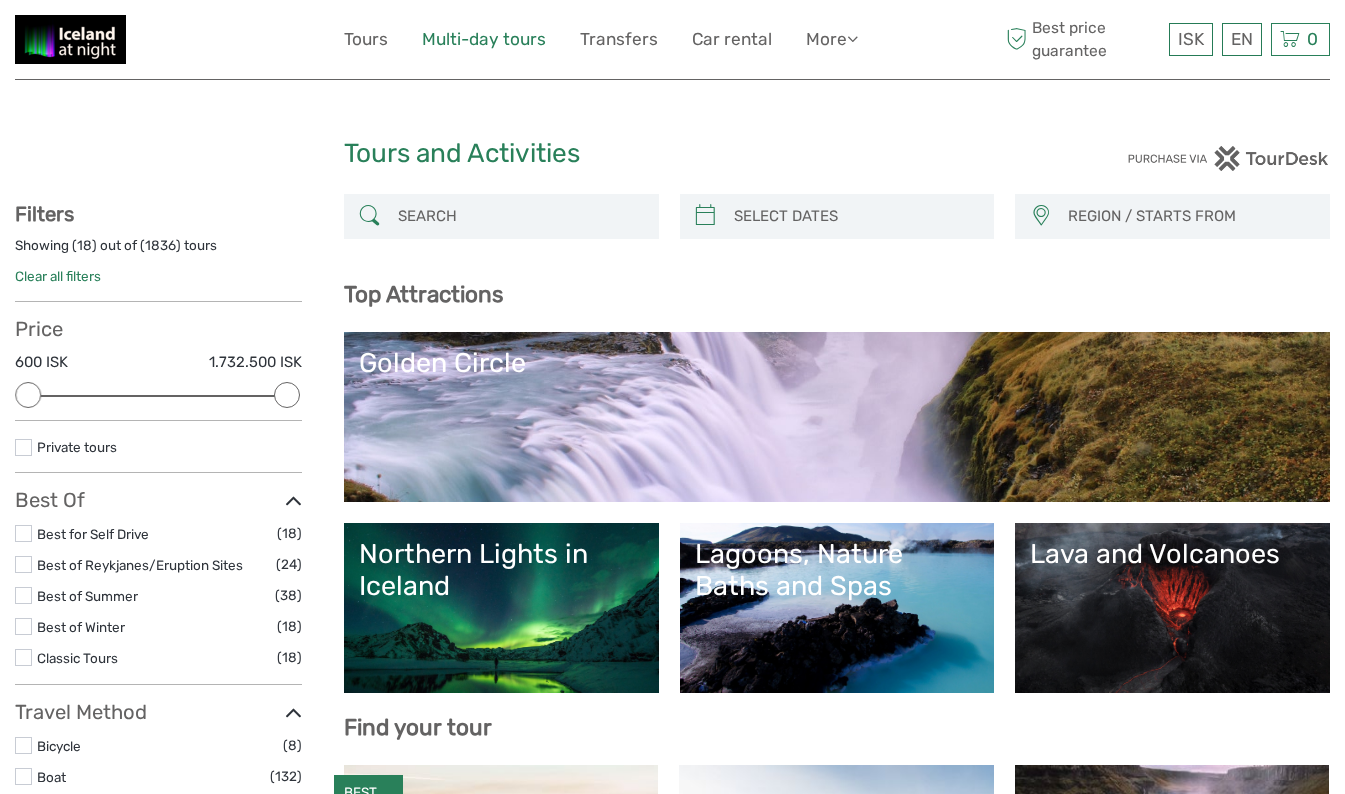 click on "Multi-day tours" at bounding box center (484, 39) 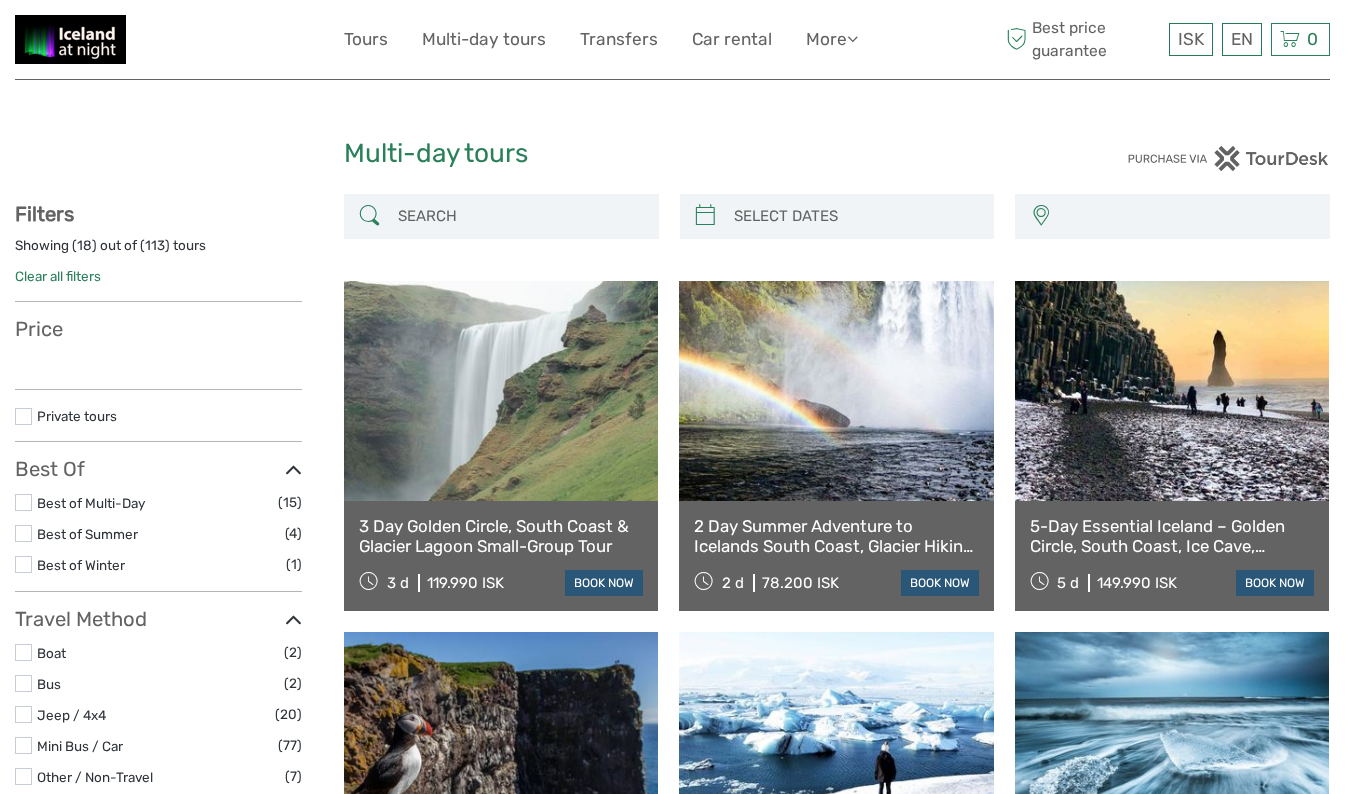 select 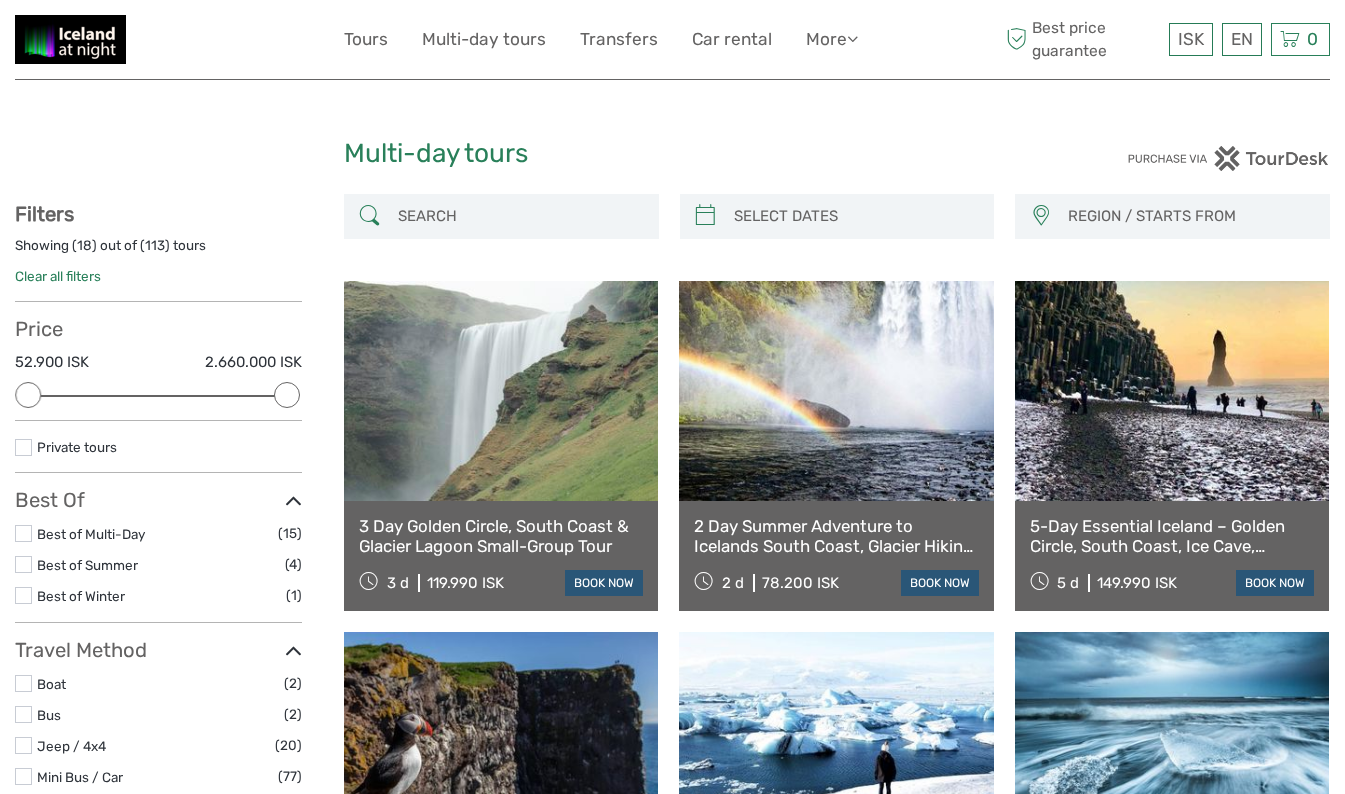 scroll, scrollTop: 0, scrollLeft: 0, axis: both 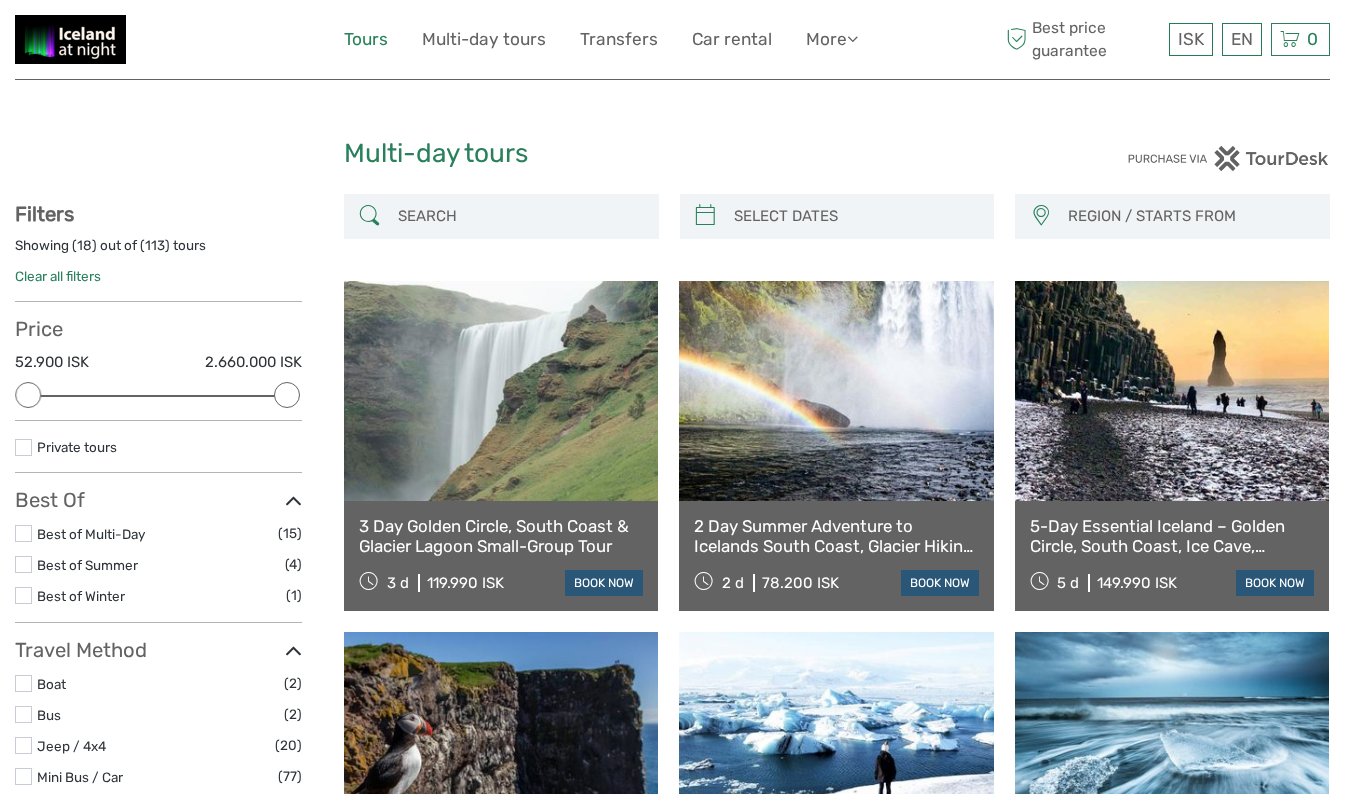 click on "Tours" at bounding box center (366, 39) 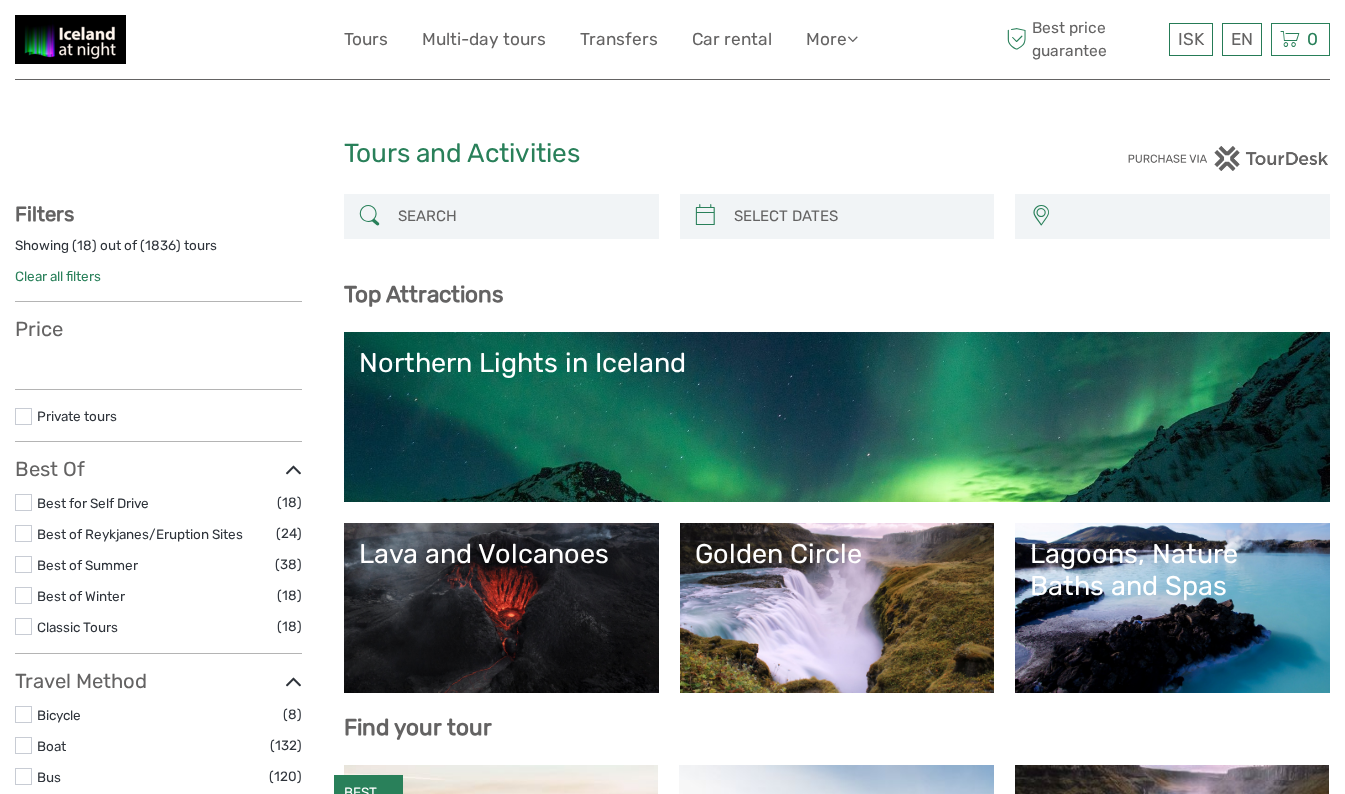 select 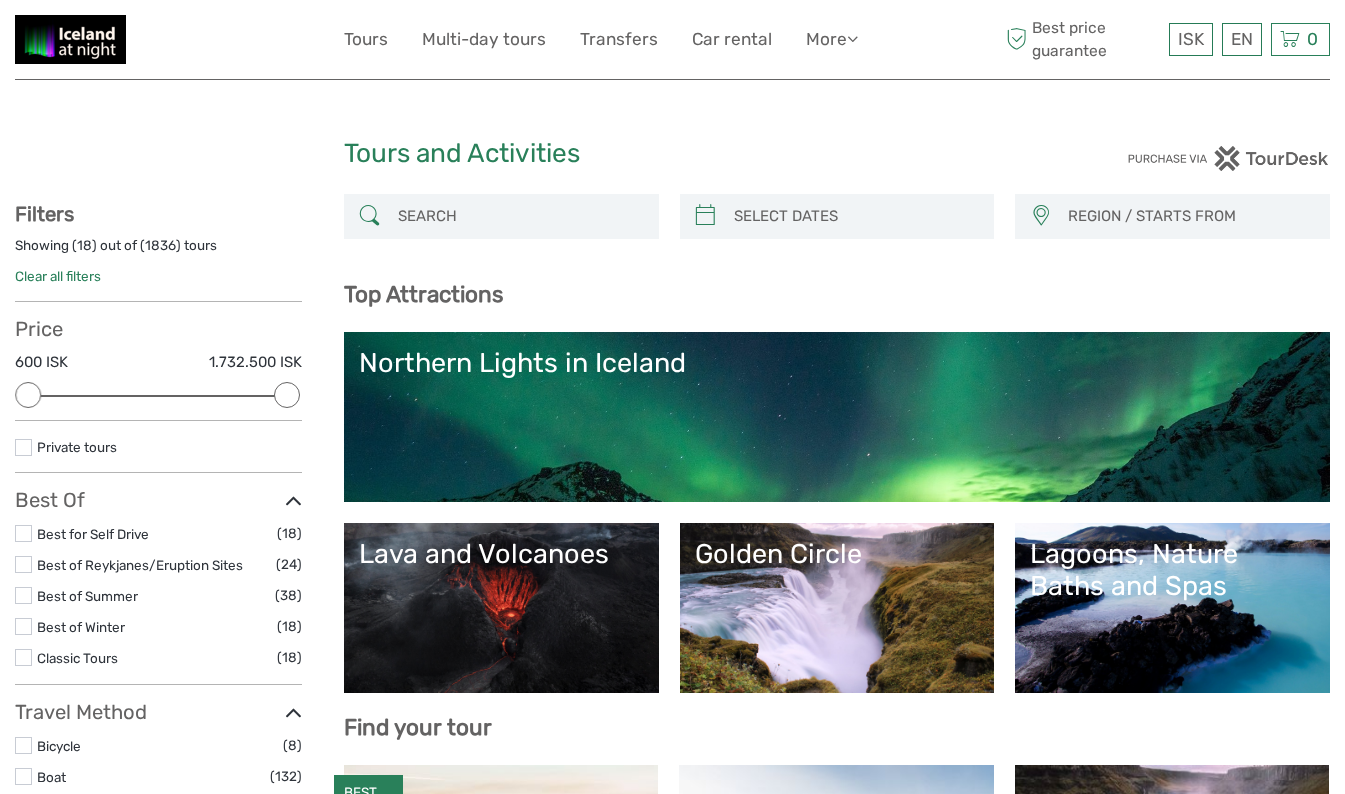 scroll, scrollTop: 0, scrollLeft: 0, axis: both 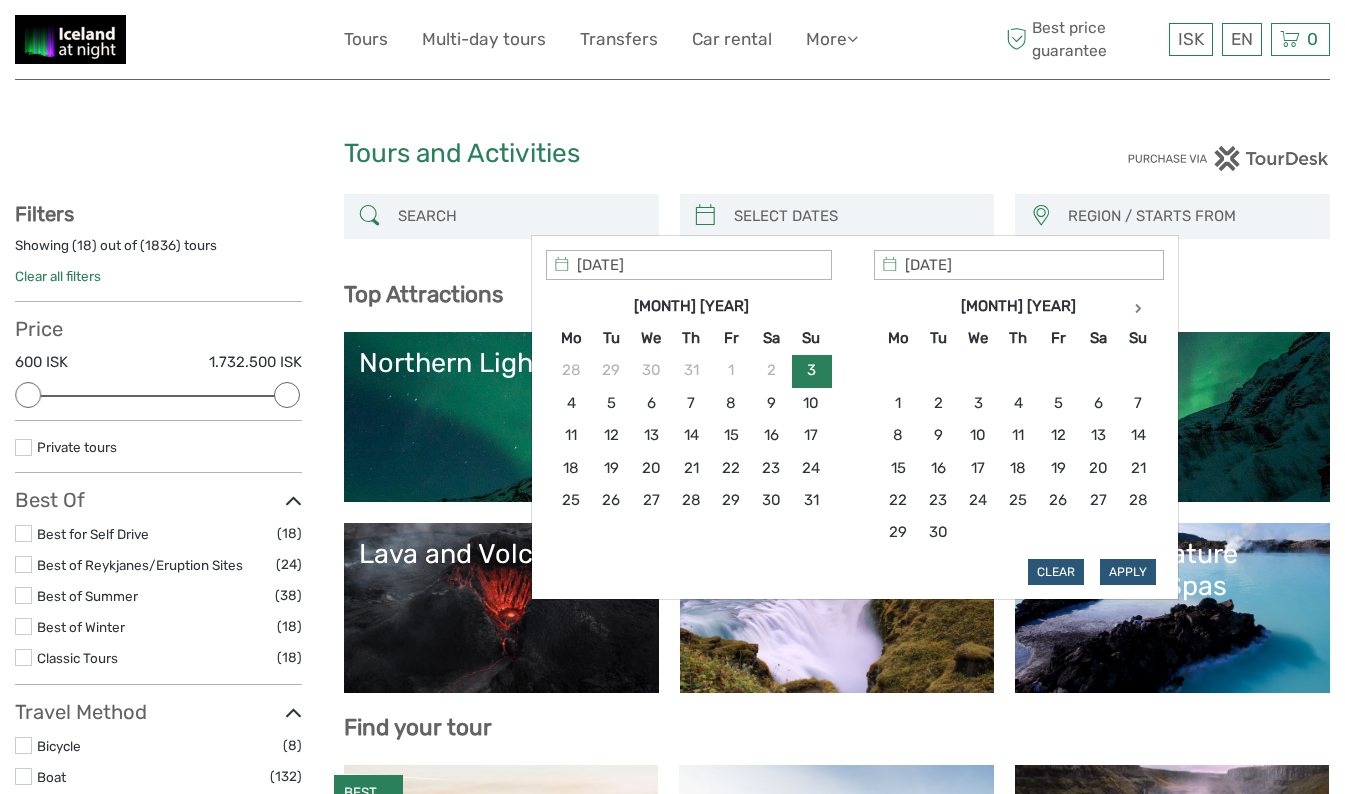 click on "03/08/2025" at bounding box center [689, 265] 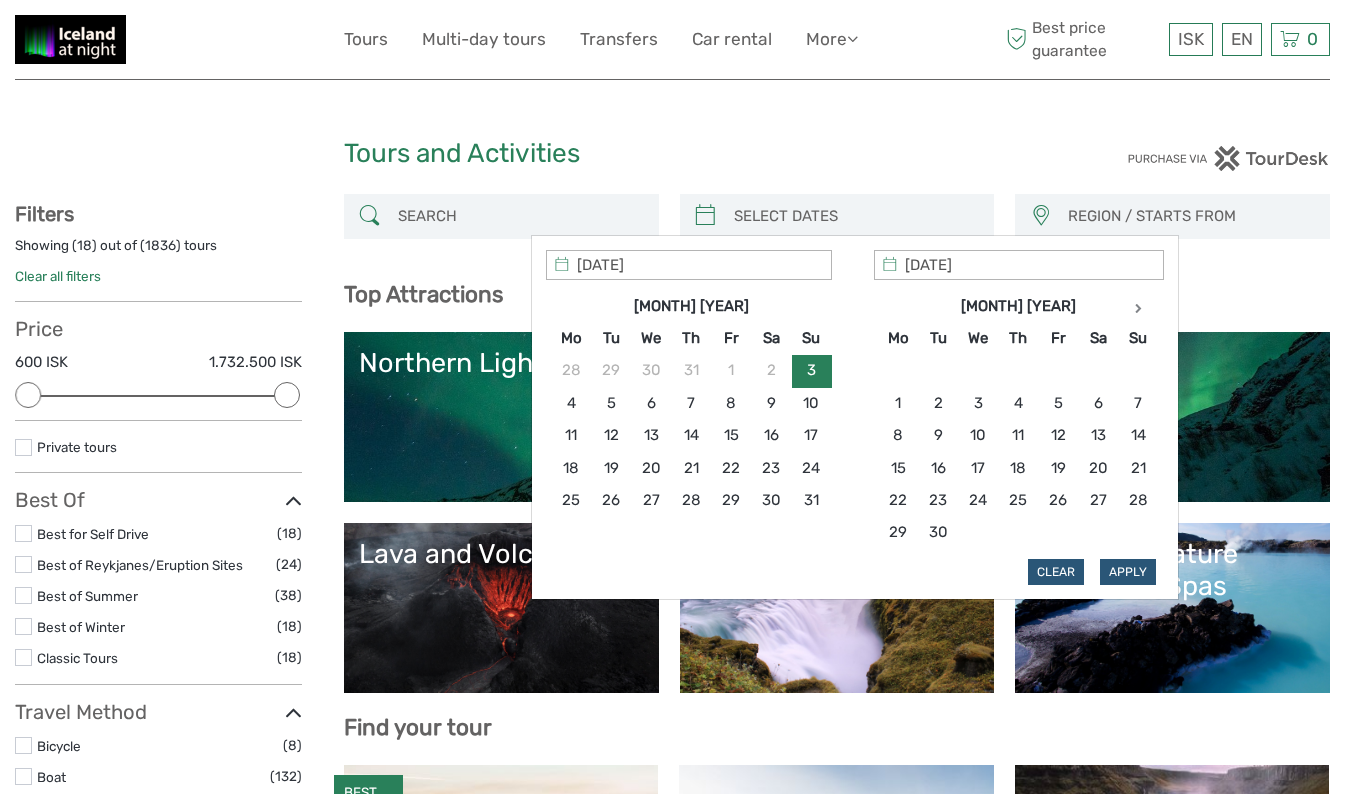 type on "03/08/2026" 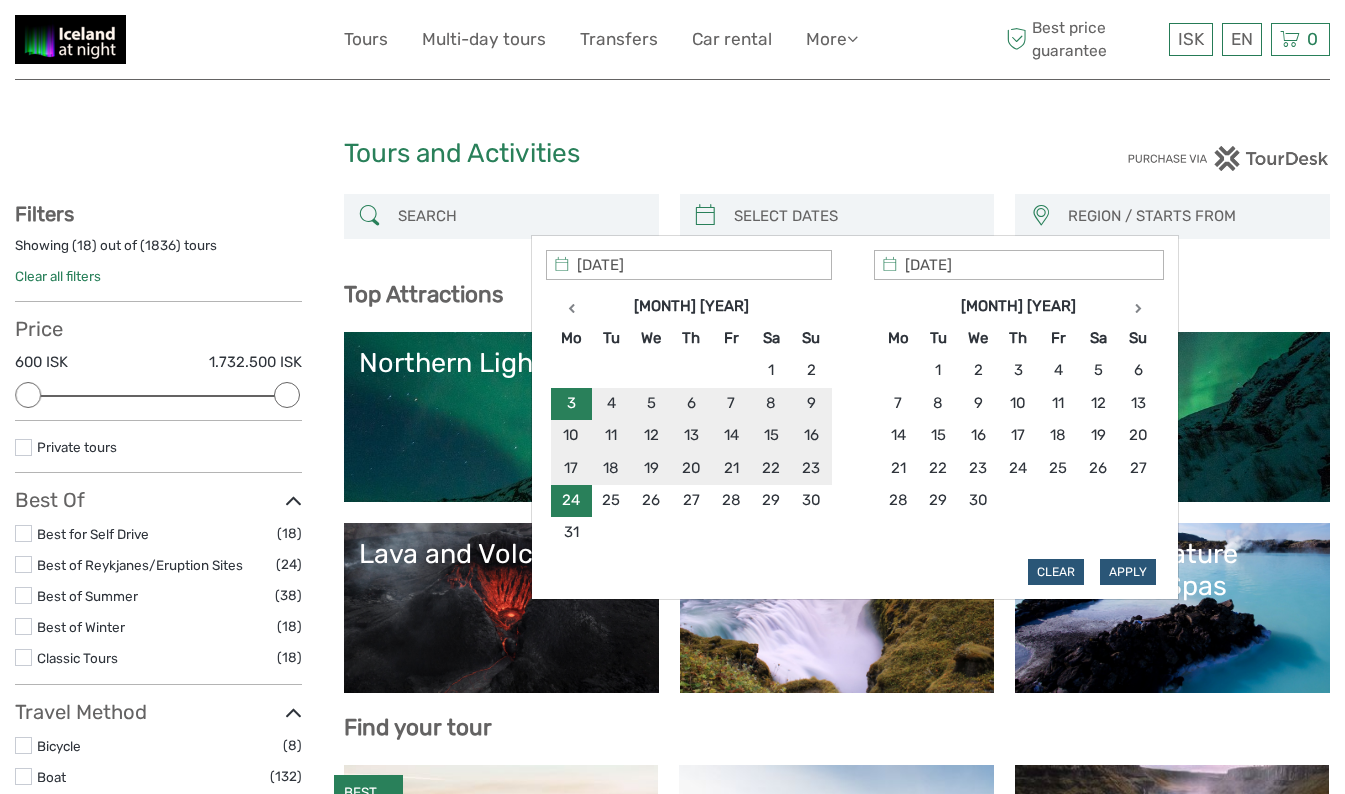 type on "03/08/2026" 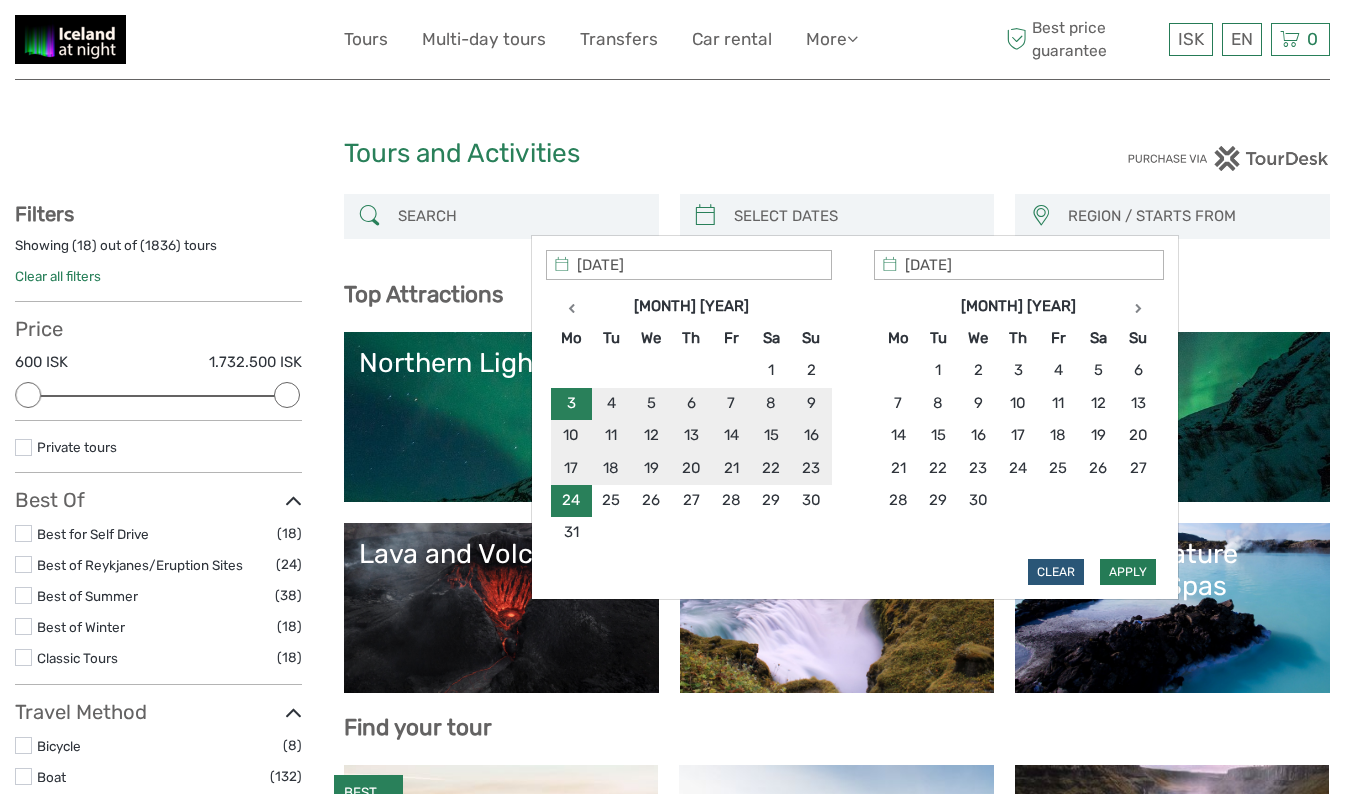 click on "Apply" at bounding box center [1128, 572] 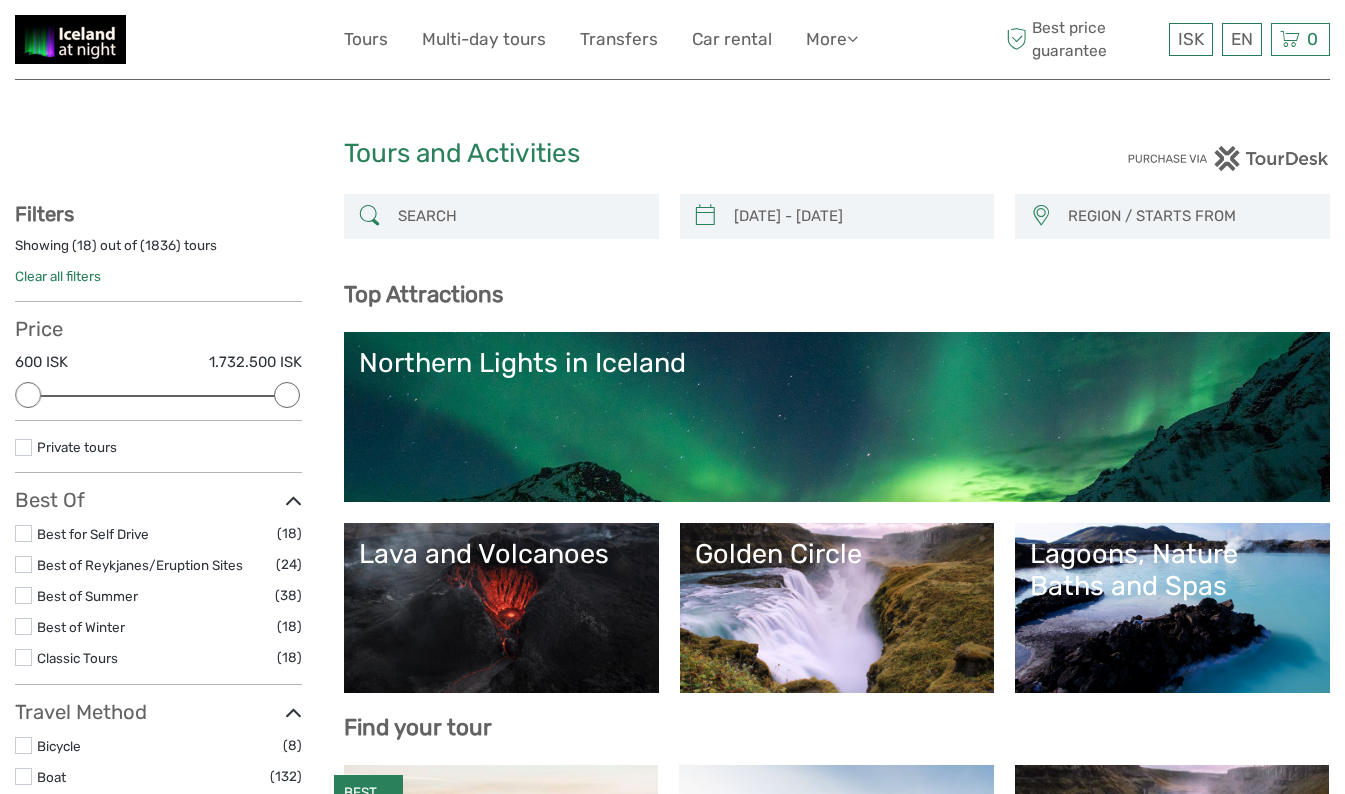scroll, scrollTop: 95, scrollLeft: 0, axis: vertical 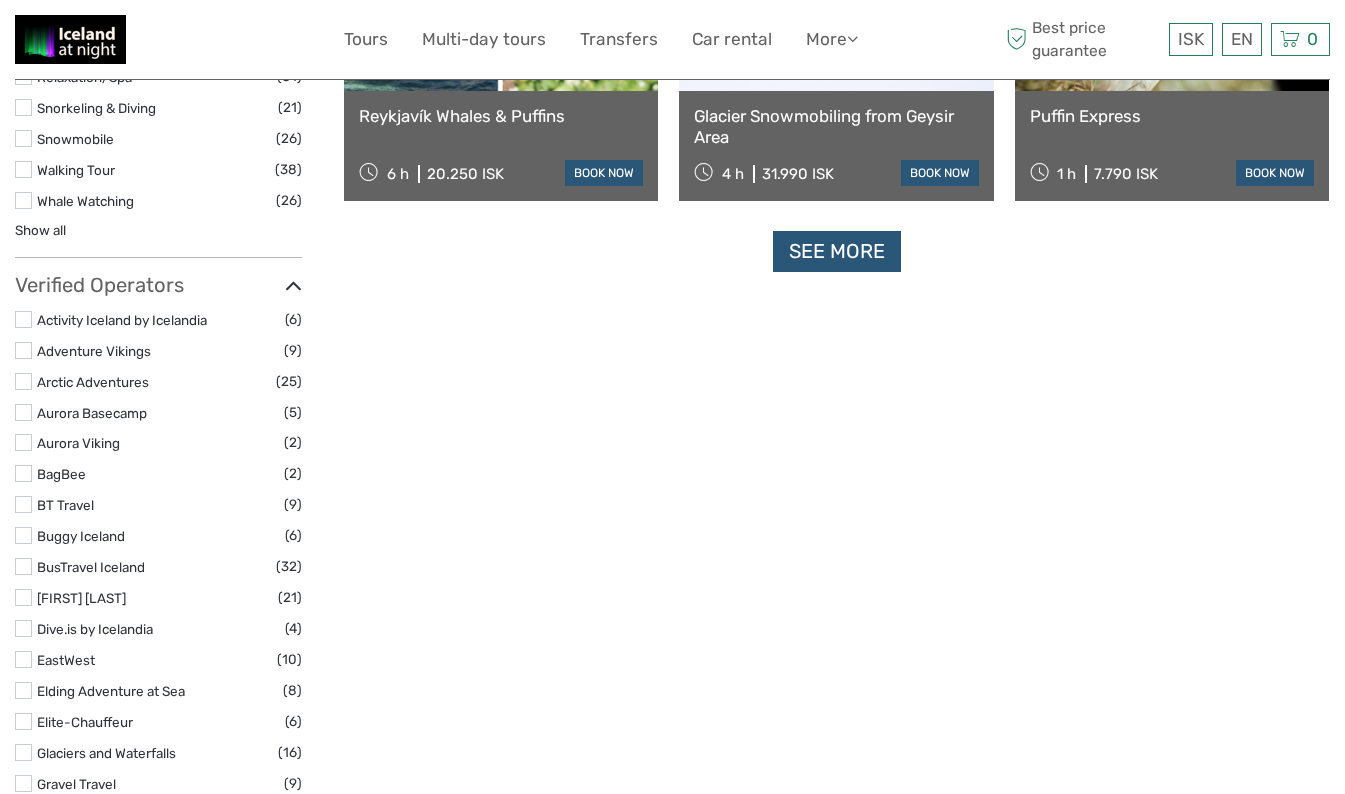 click on "ISK
ISK
€
$
£
EN
English
Español
Deutsch
Tours
Multi-day tours
Transfers
Car rental
More
Food & drink
Travel Articles
Food & drink
Travel Articles
Best price guarantee
Best price guarantee
ISK
ISK
€
$
£
EN
English
Español
Deutsch
0
Items" at bounding box center (672, 39) 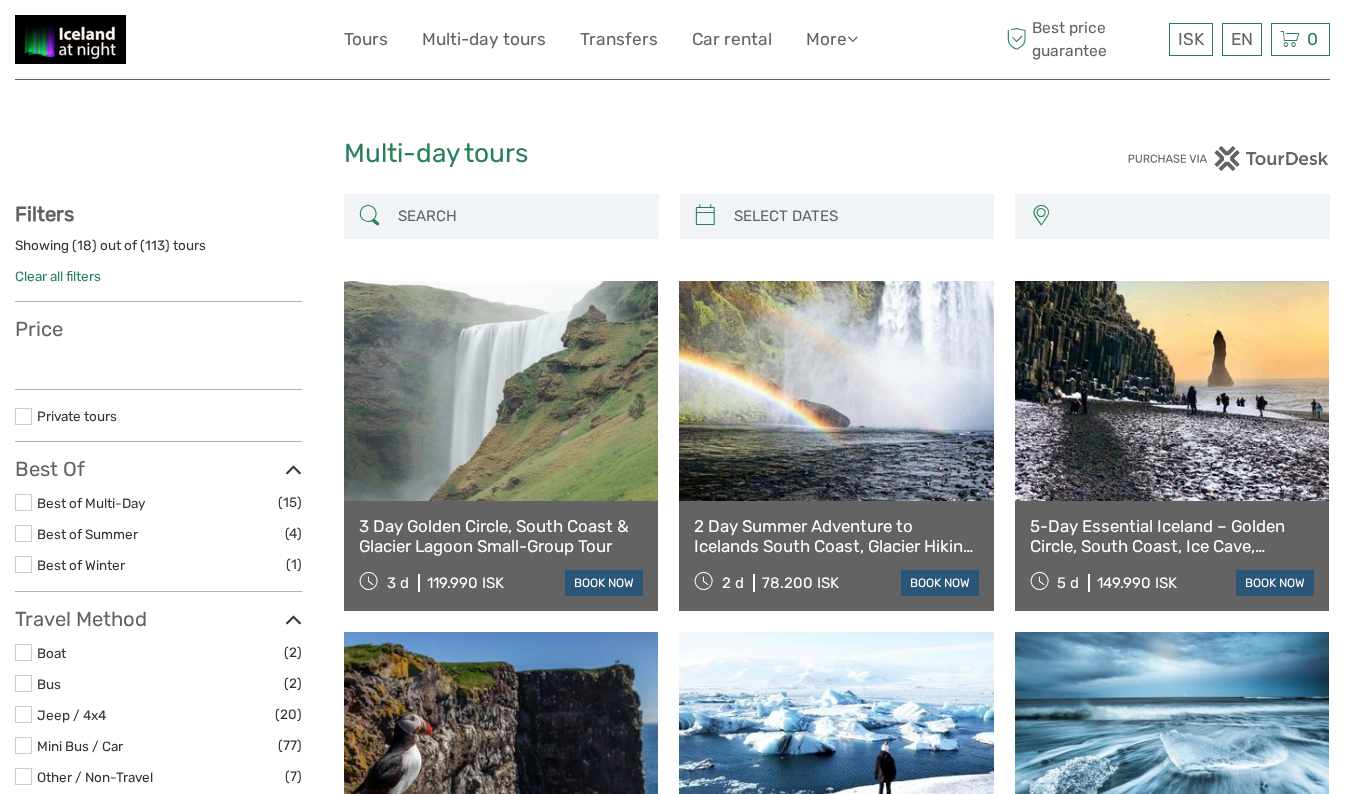 scroll, scrollTop: 0, scrollLeft: 0, axis: both 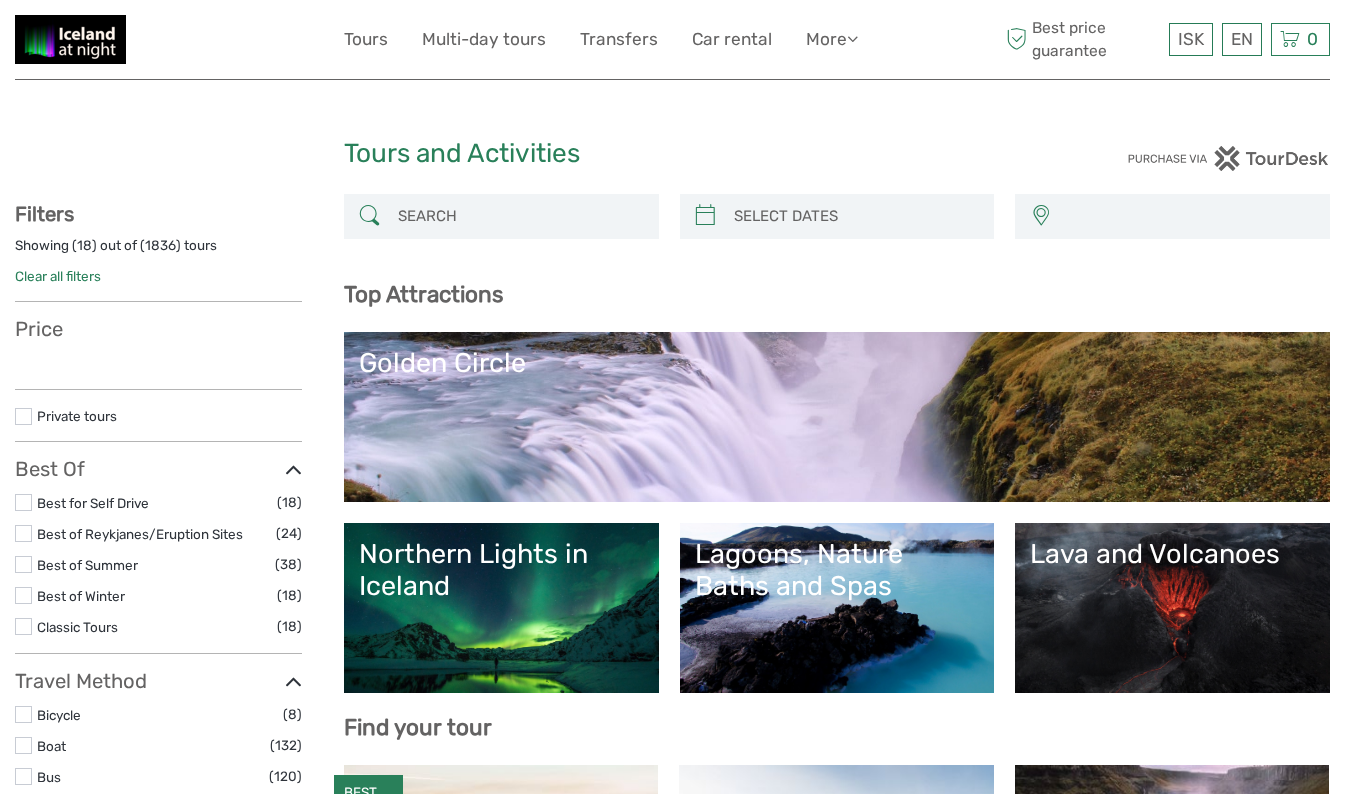 select 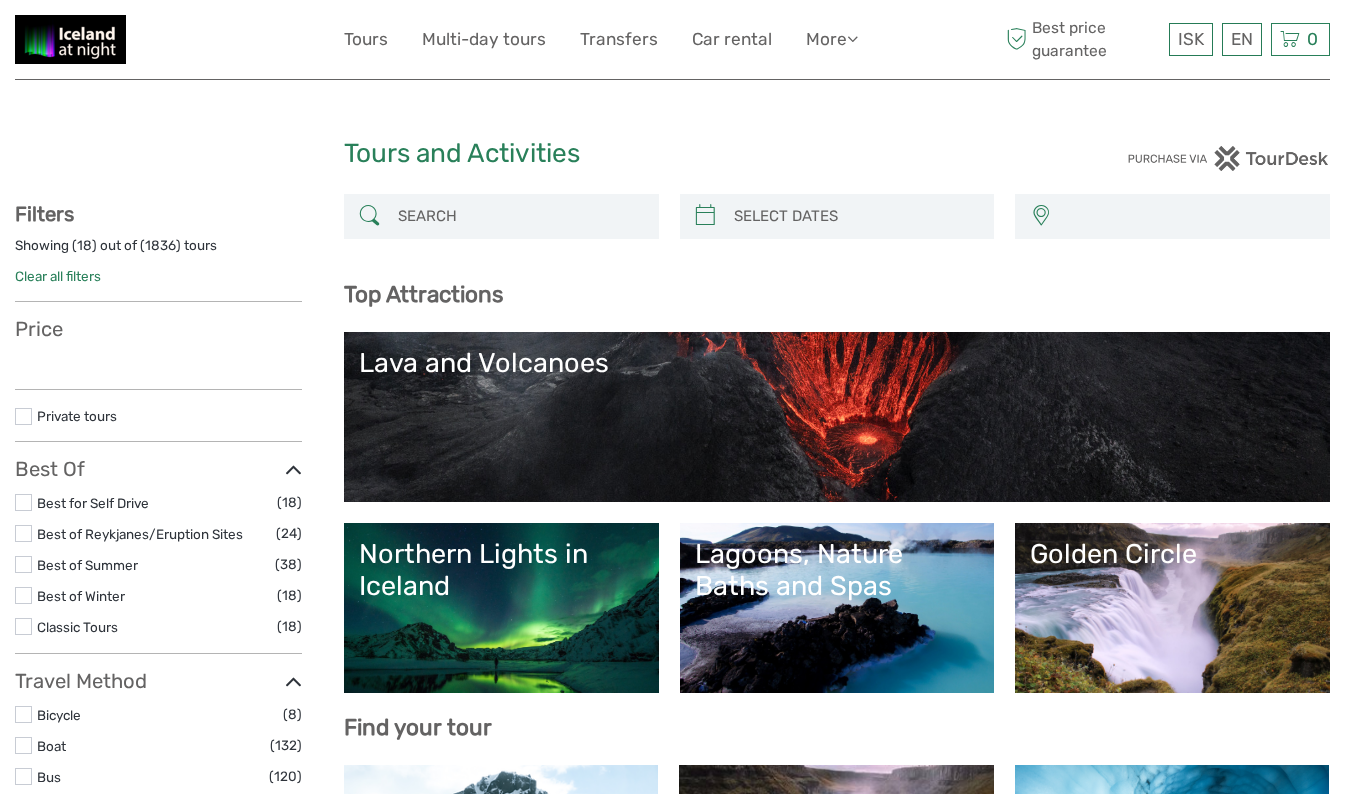select 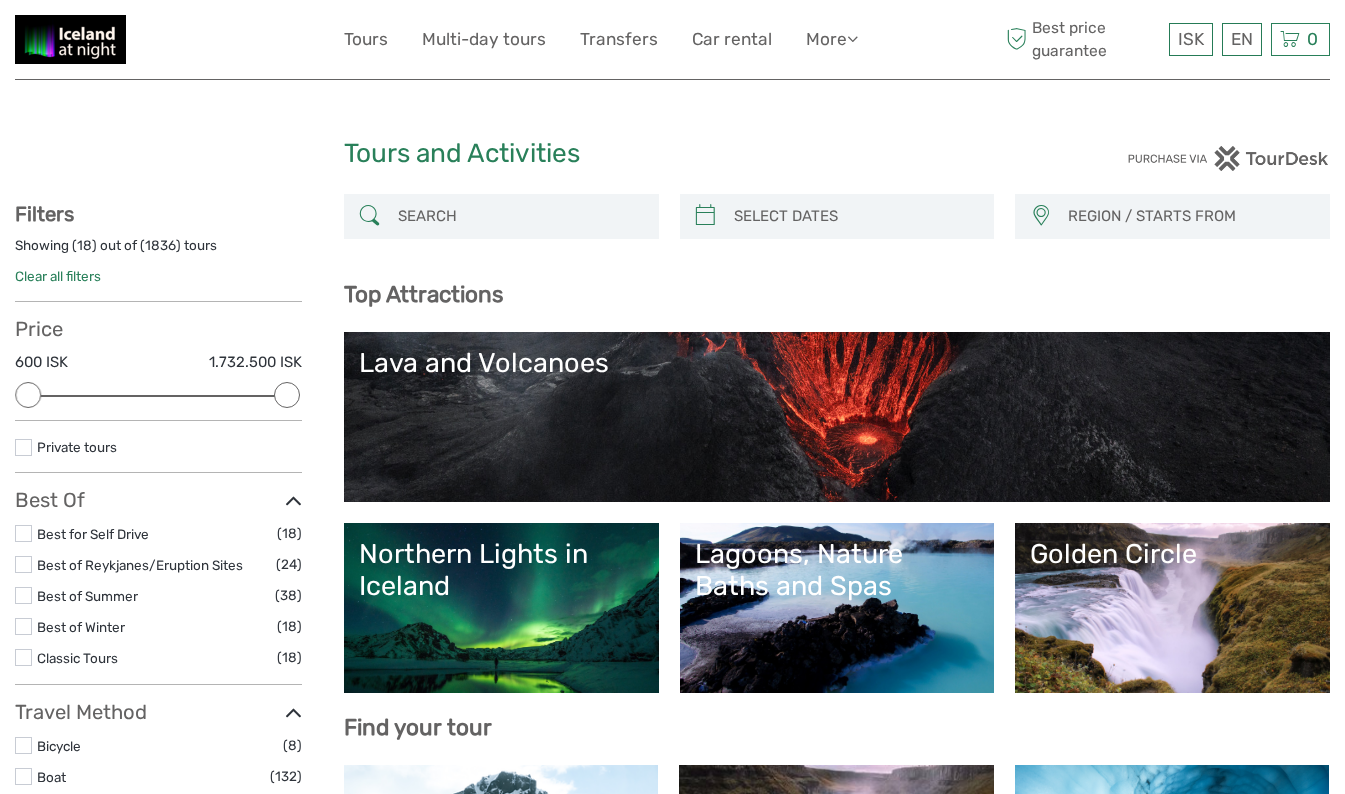 scroll, scrollTop: 0, scrollLeft: 0, axis: both 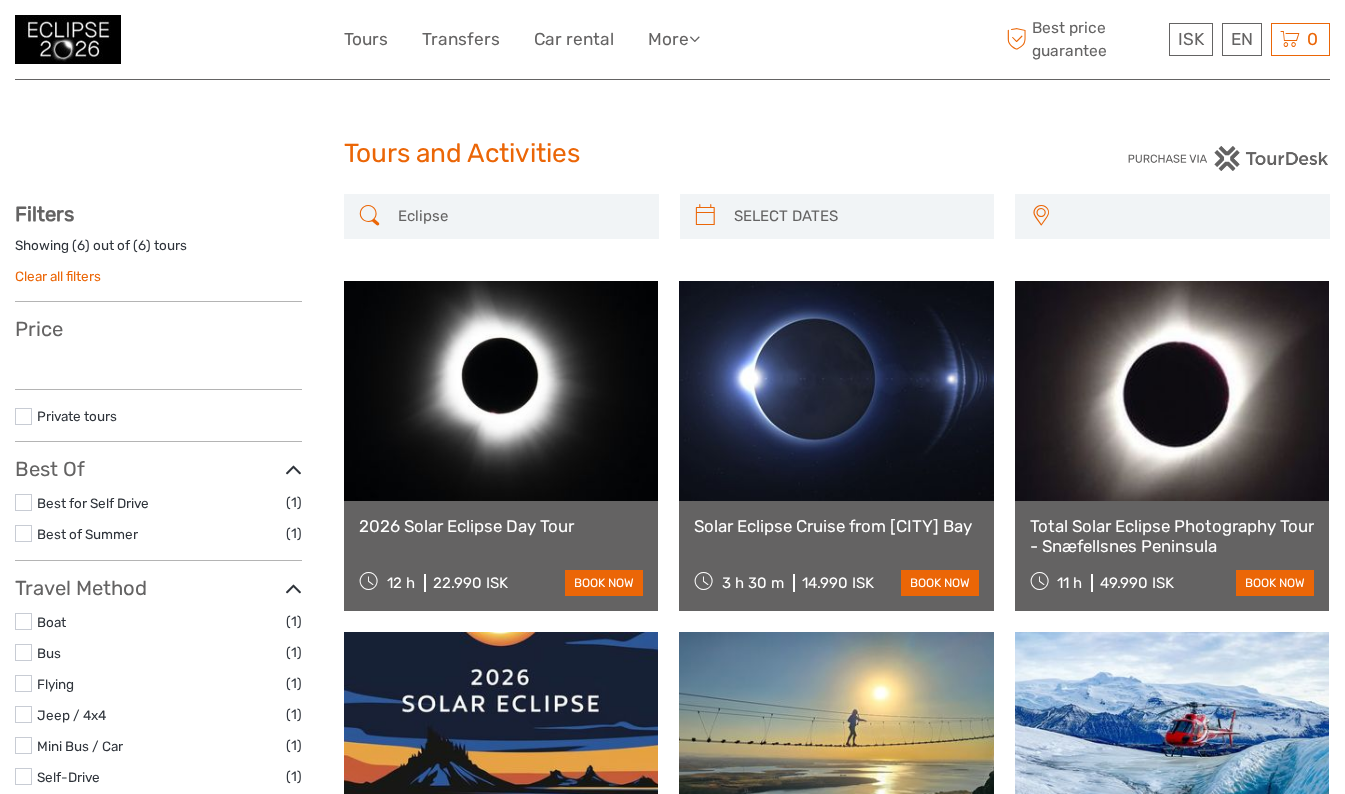 select 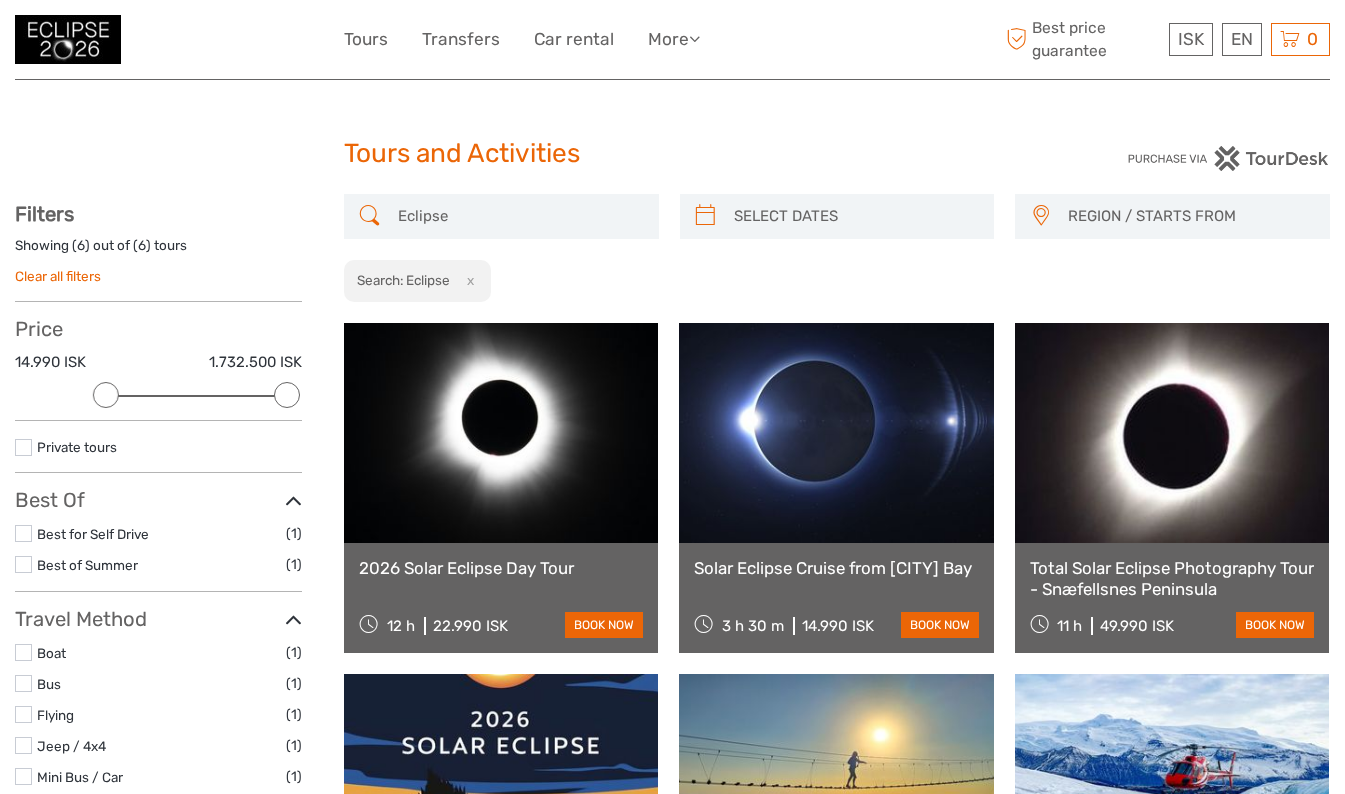 scroll, scrollTop: 0, scrollLeft: 0, axis: both 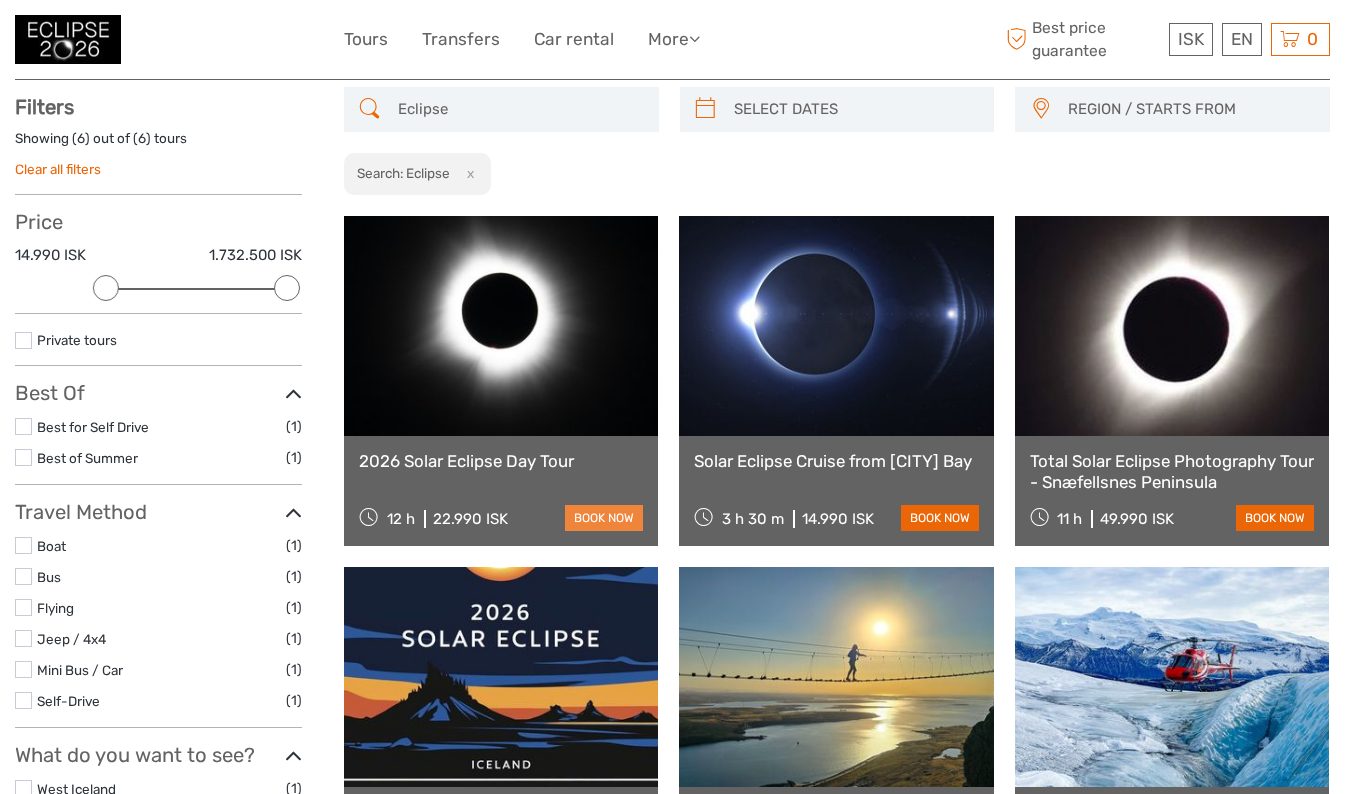 click on "book now" at bounding box center [604, 518] 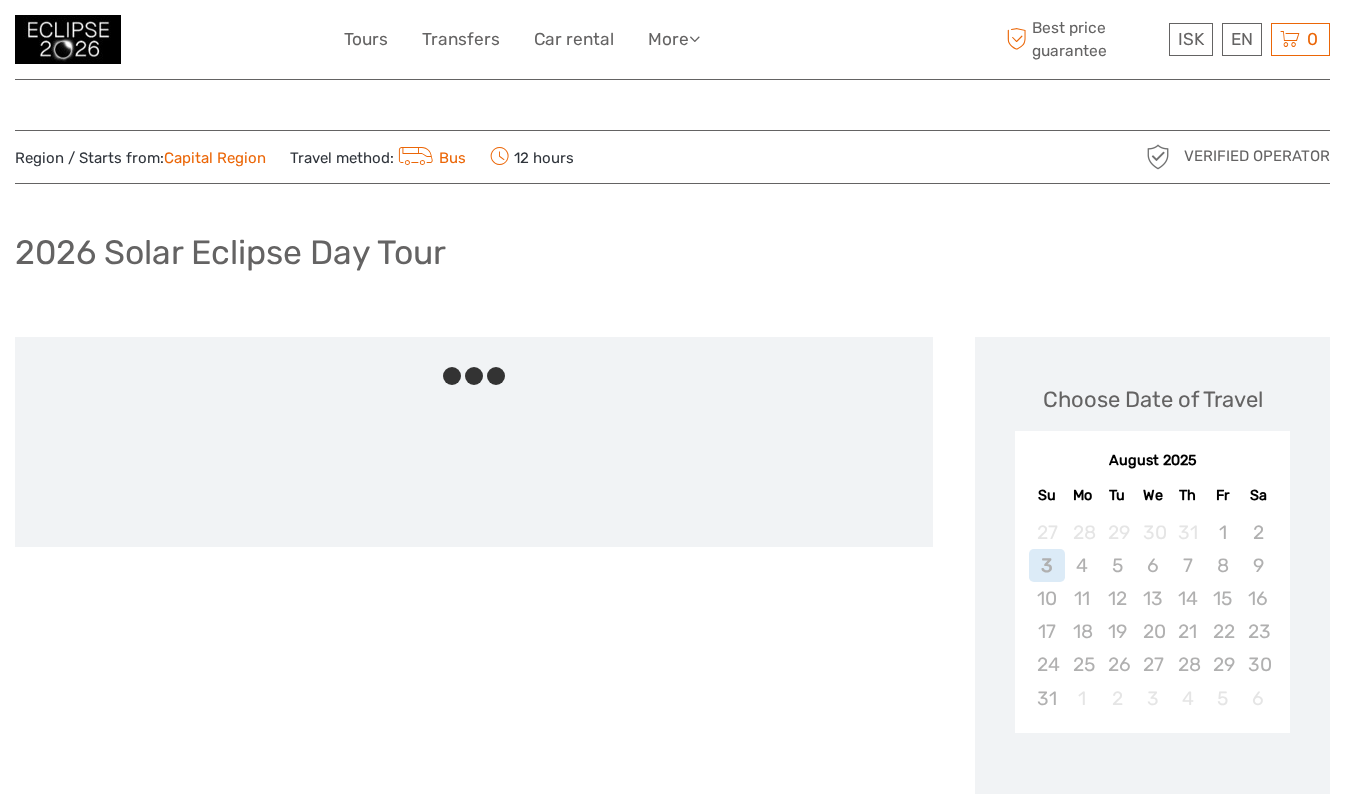 scroll, scrollTop: 0, scrollLeft: 0, axis: both 